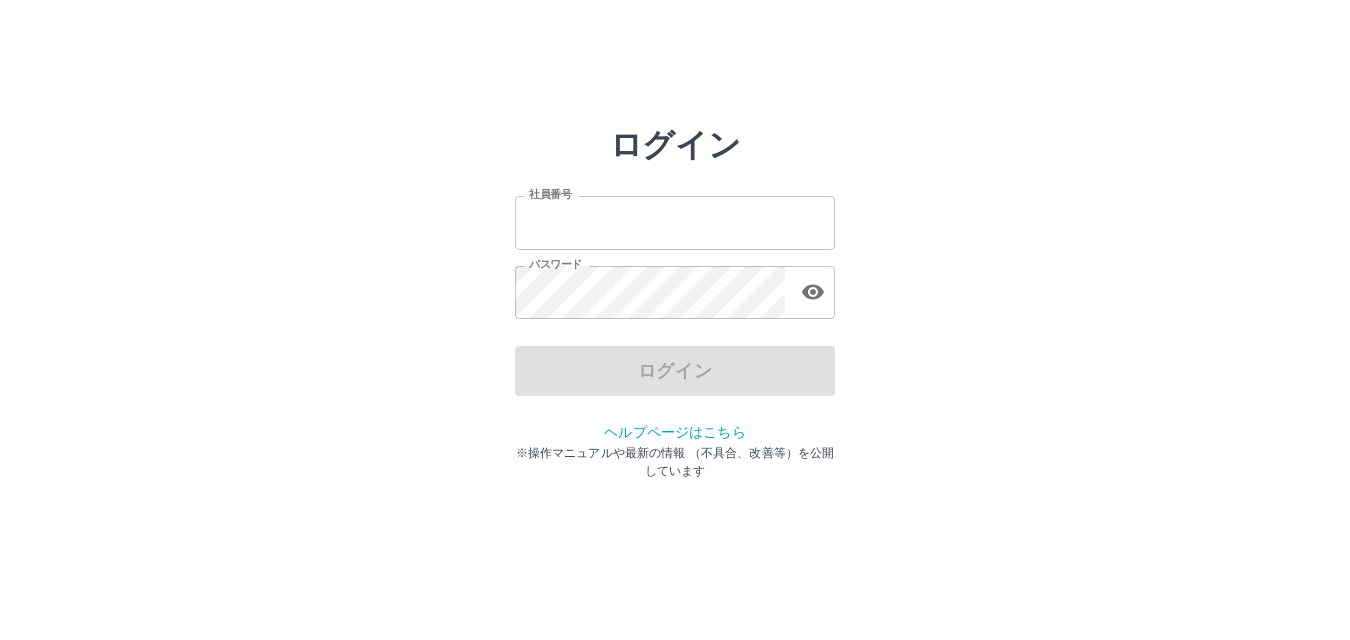 scroll, scrollTop: 0, scrollLeft: 0, axis: both 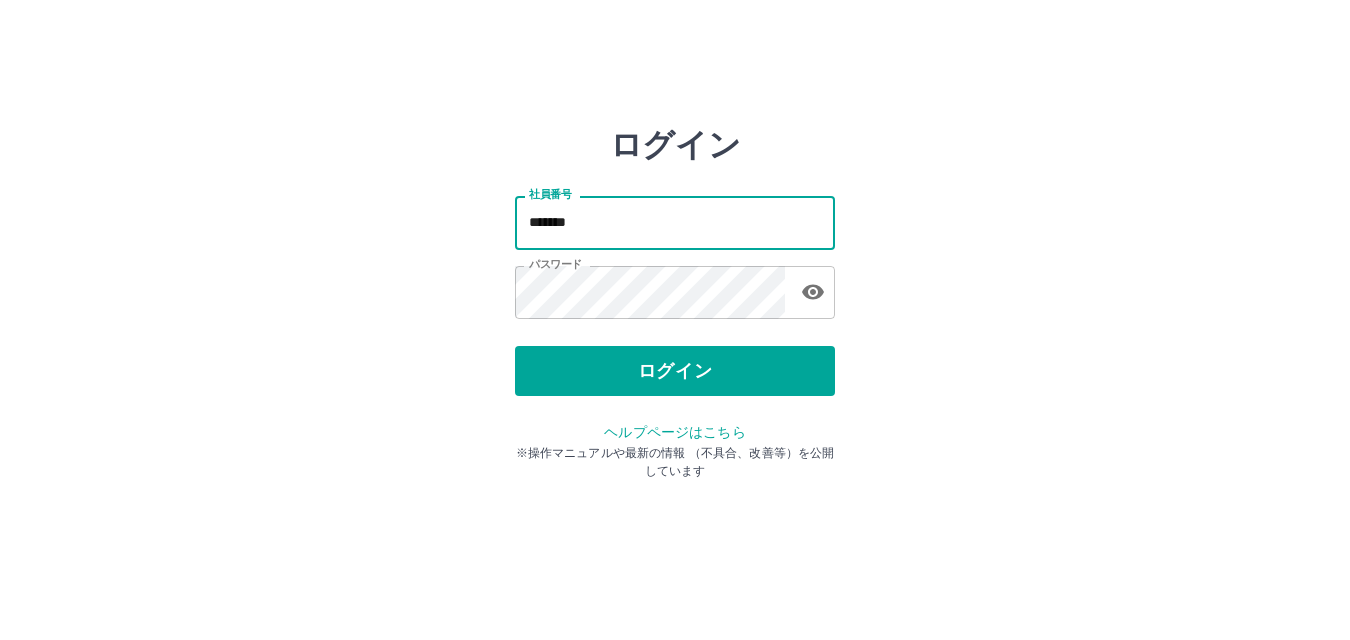 drag, startPoint x: 0, startPoint y: 0, endPoint x: 590, endPoint y: 224, distance: 631.0911 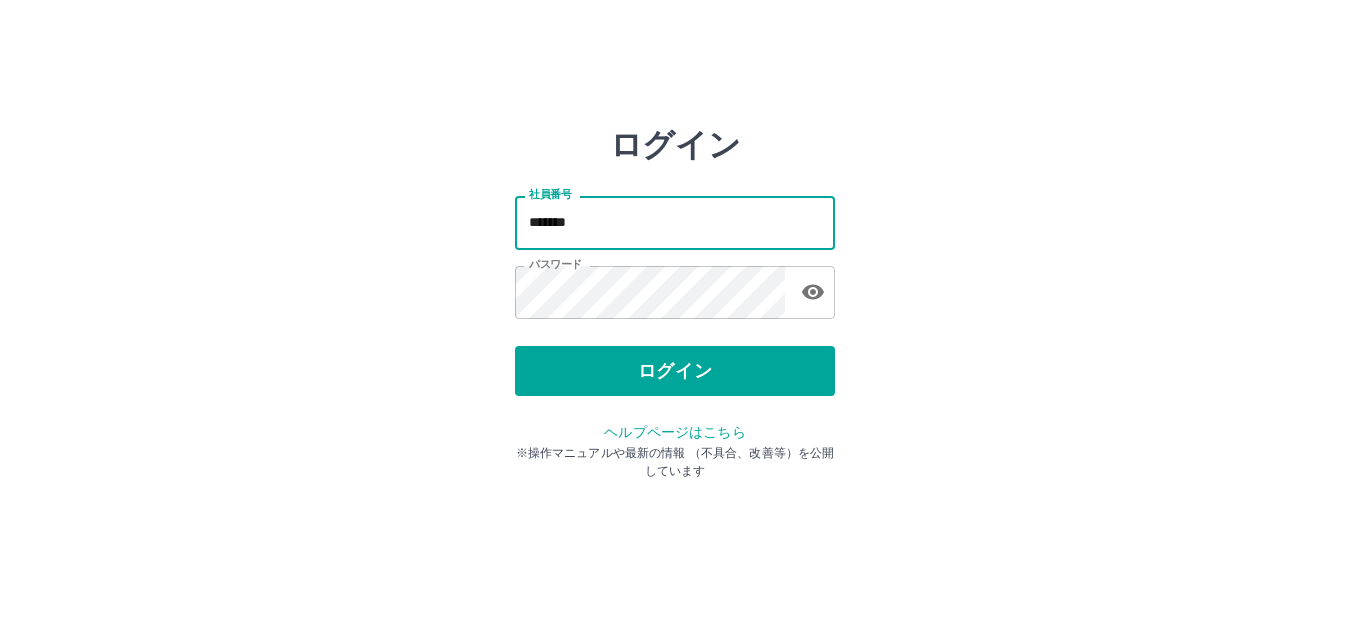 type on "*******" 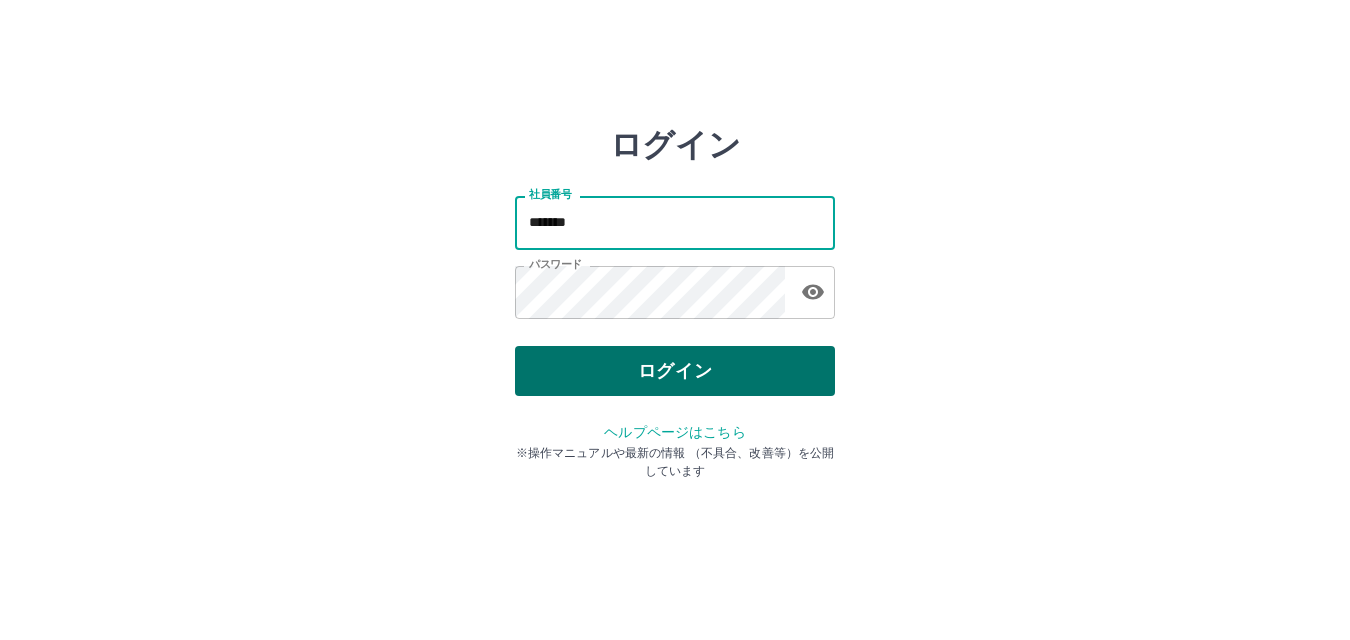 click on "ログイン" at bounding box center [675, 371] 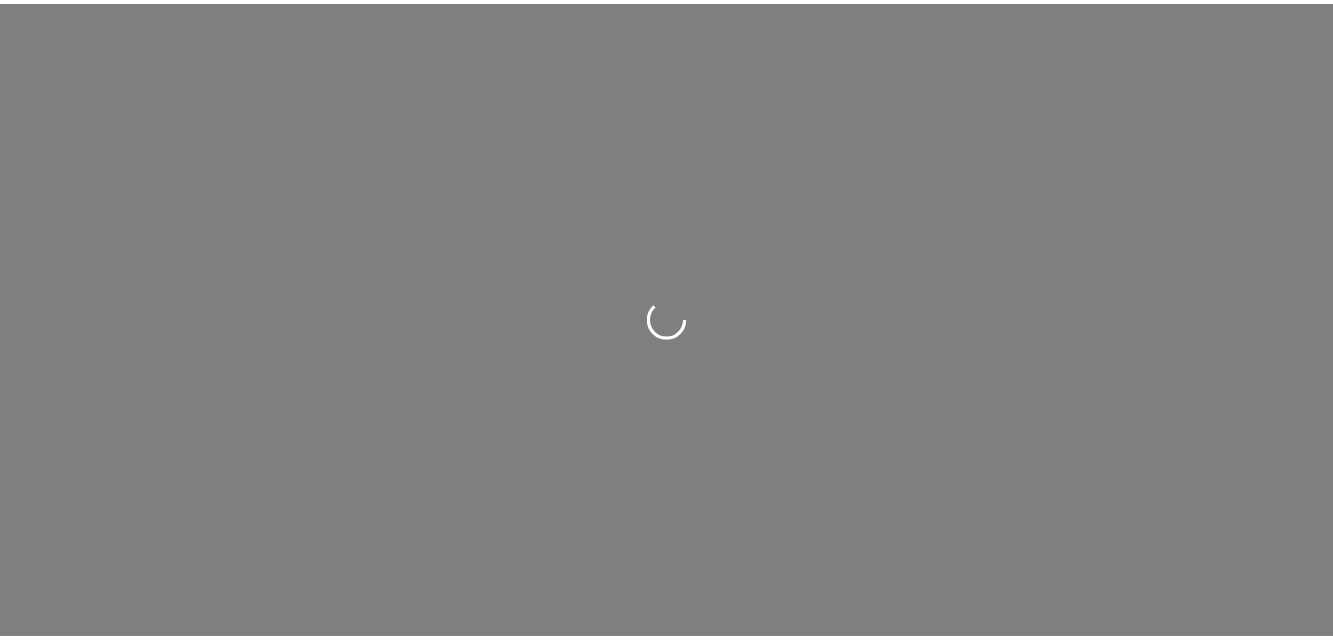 scroll, scrollTop: 0, scrollLeft: 0, axis: both 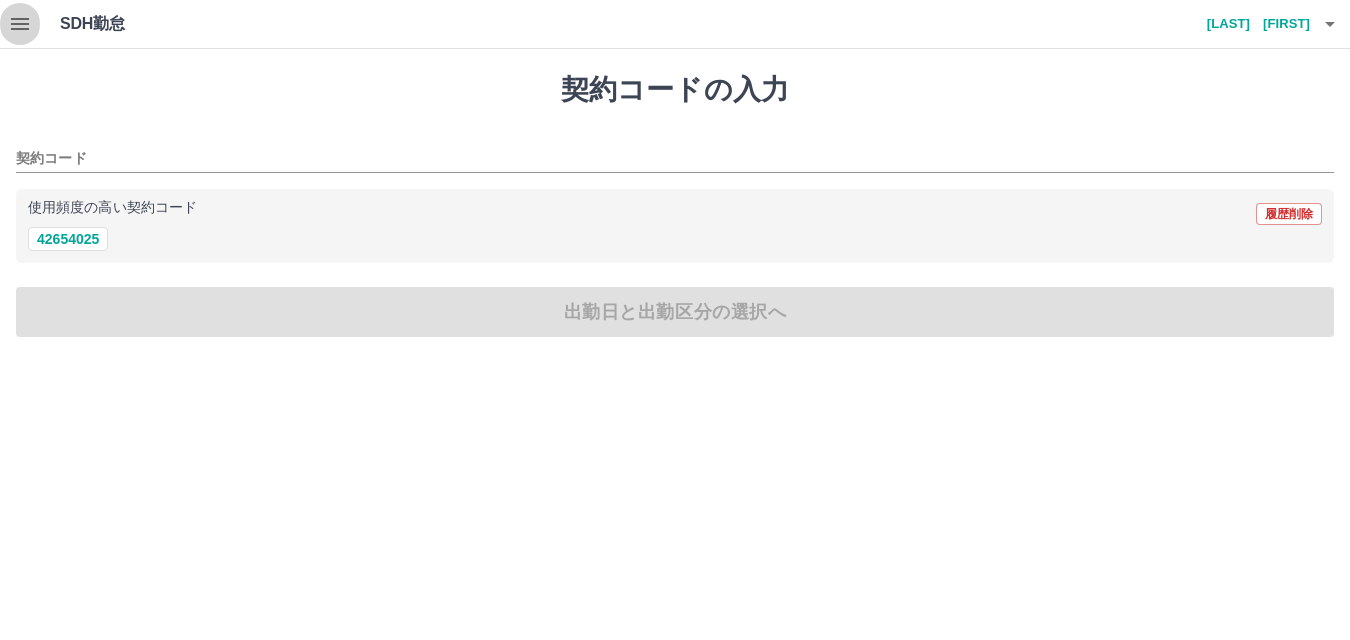 click 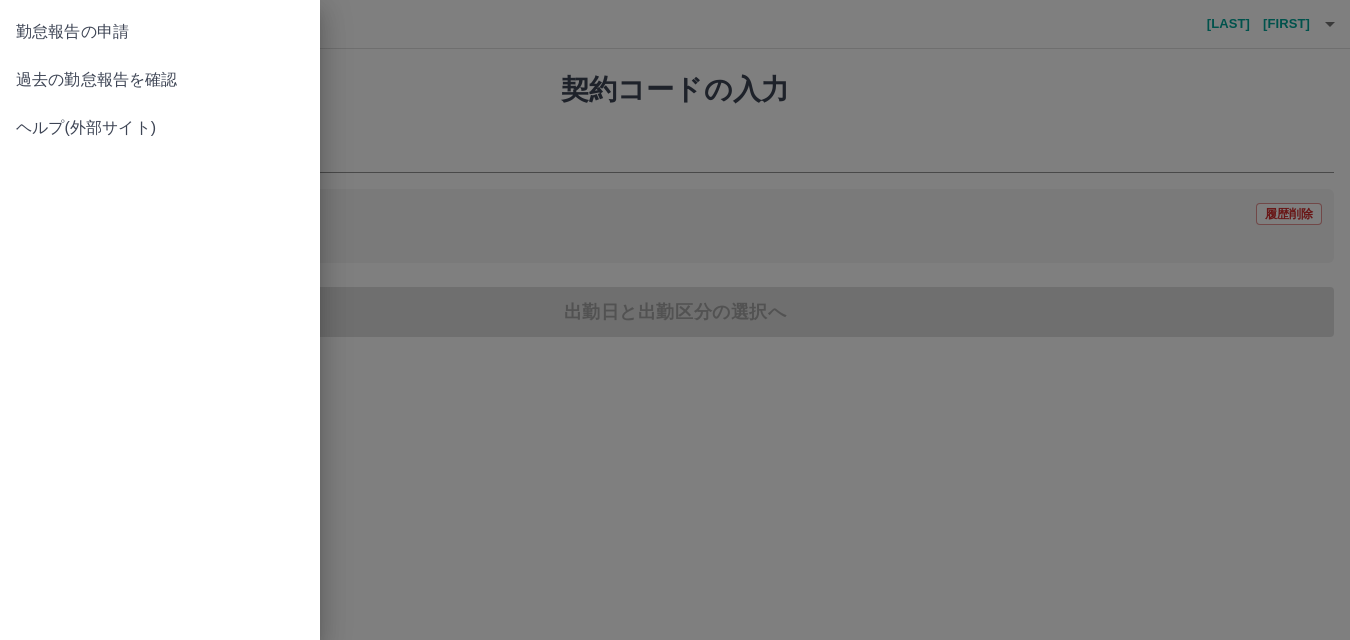 click on "勤怠報告の申請 過去の勤怠報告を確認 ヘルプ(外部サイト)" at bounding box center [675, 320] 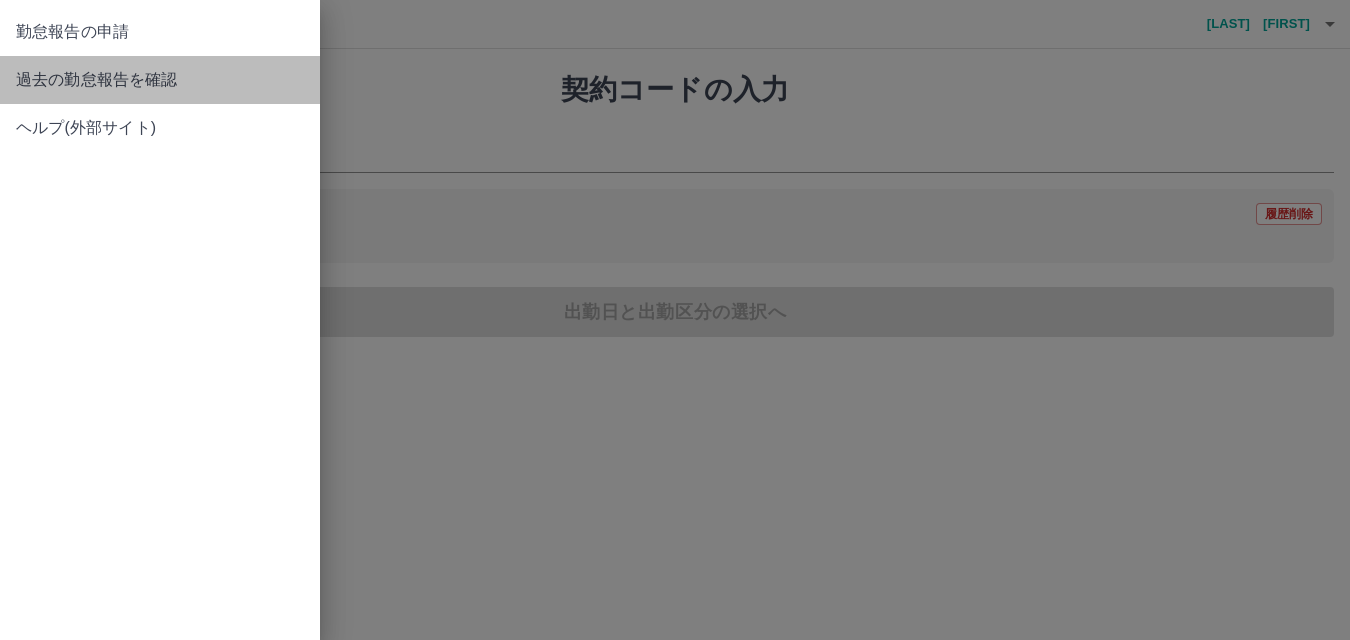 click on "過去の勤怠報告を確認" at bounding box center [160, 80] 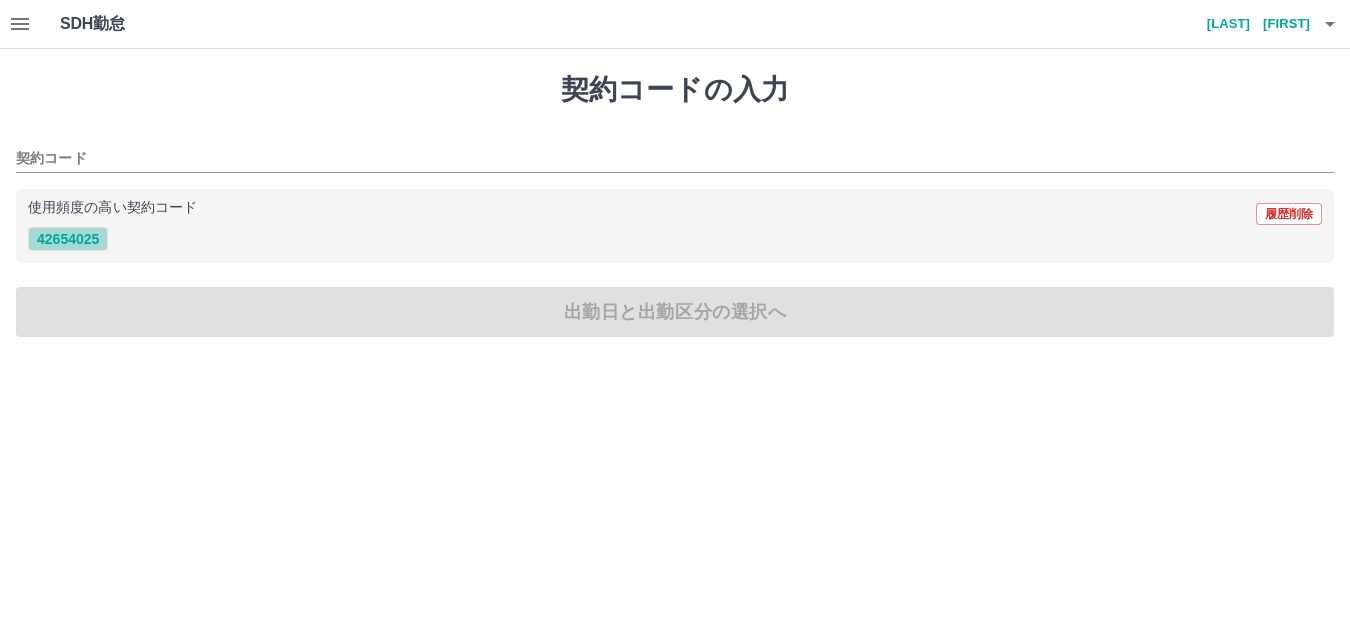 click on "42654025" at bounding box center [68, 239] 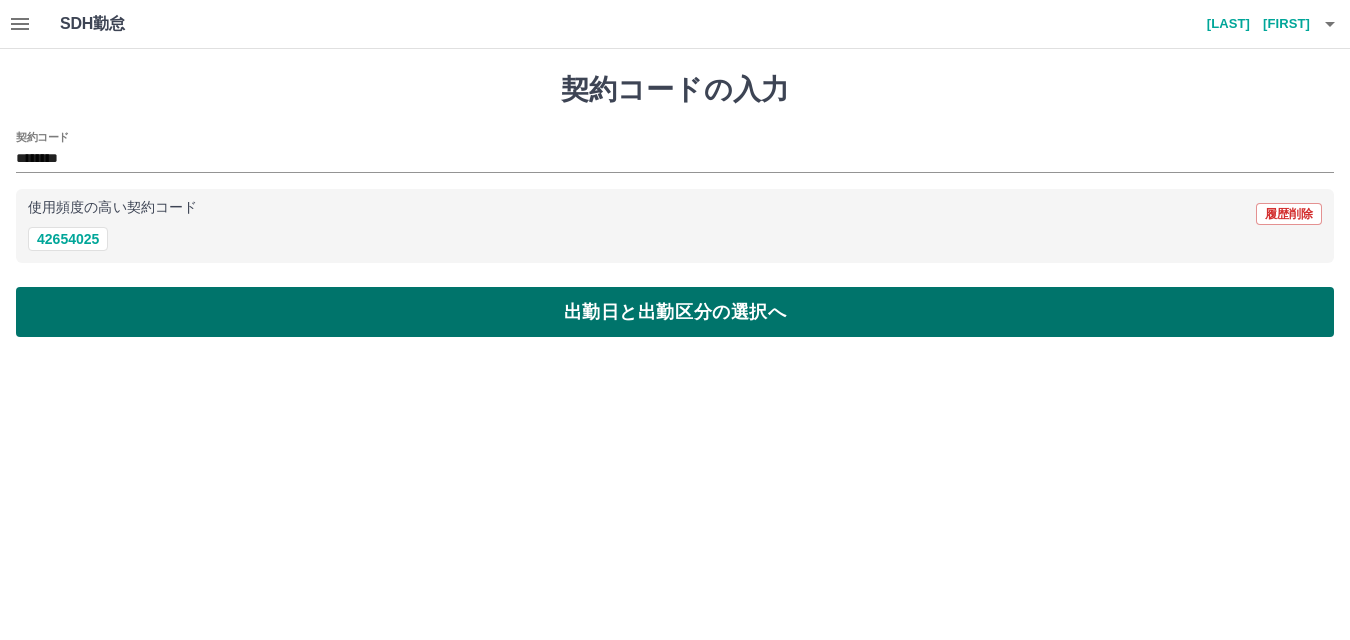 click on "出勤日と出勤区分の選択へ" at bounding box center [675, 312] 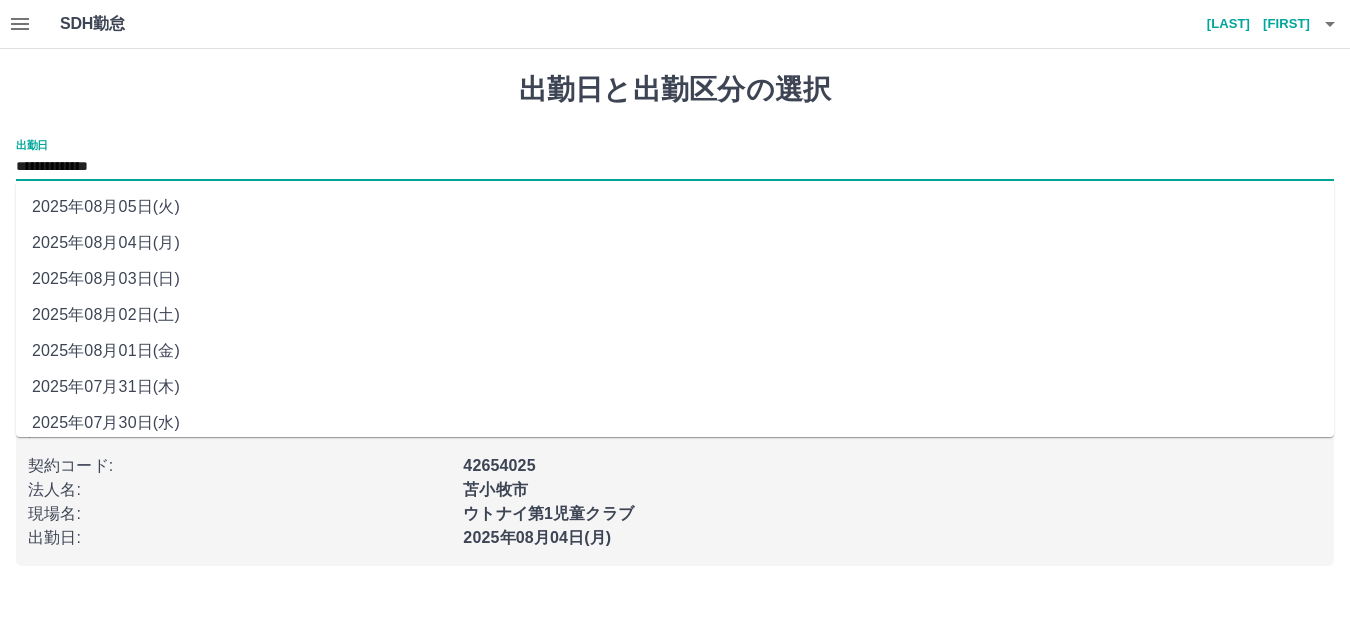 click on "**********" at bounding box center (675, 167) 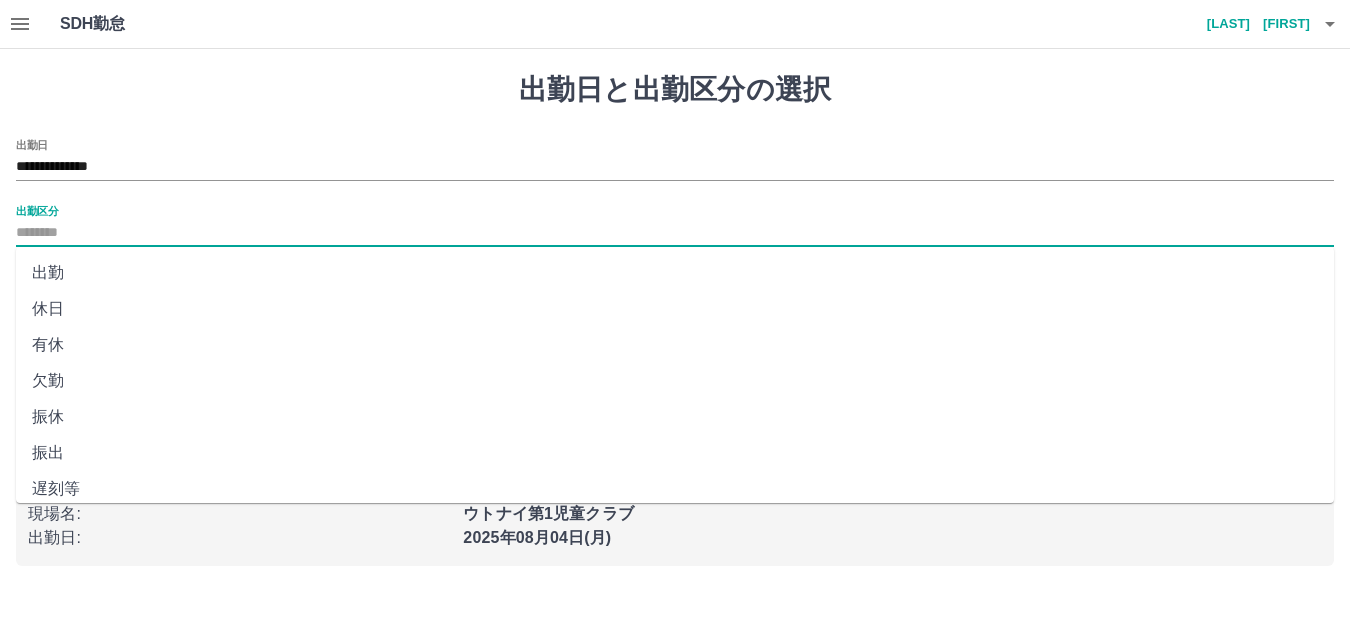 click on "出勤区分" at bounding box center (675, 233) 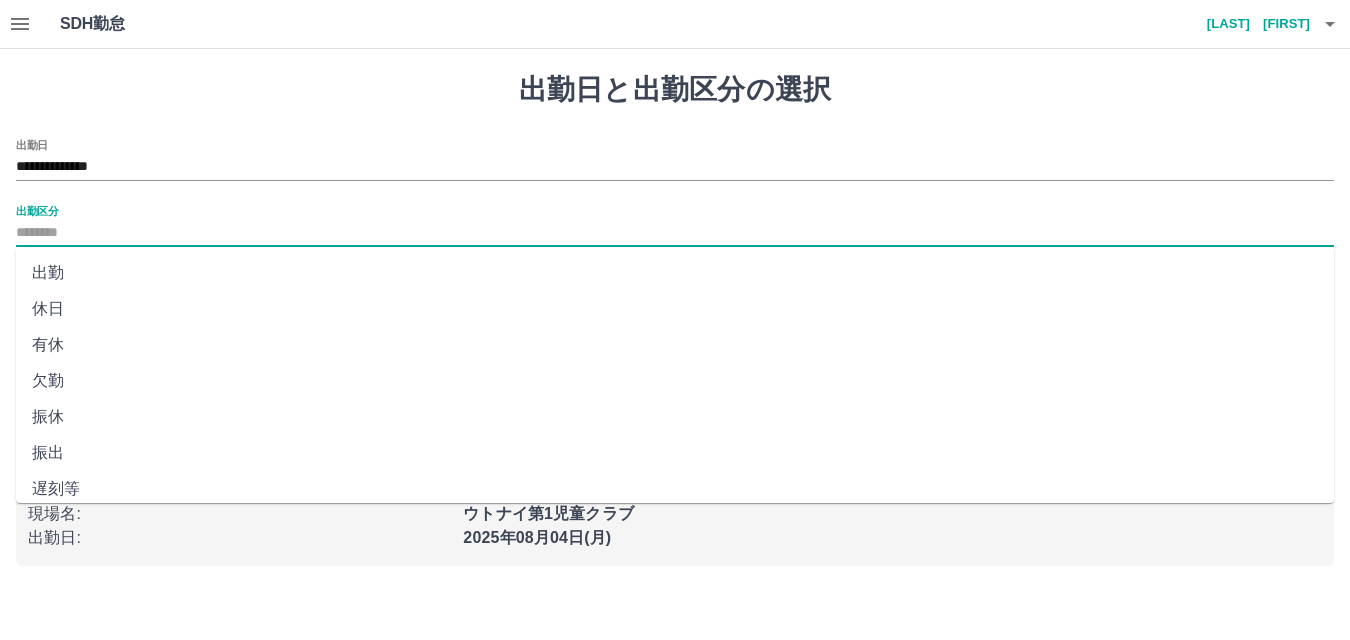 click on "出勤" at bounding box center [675, 273] 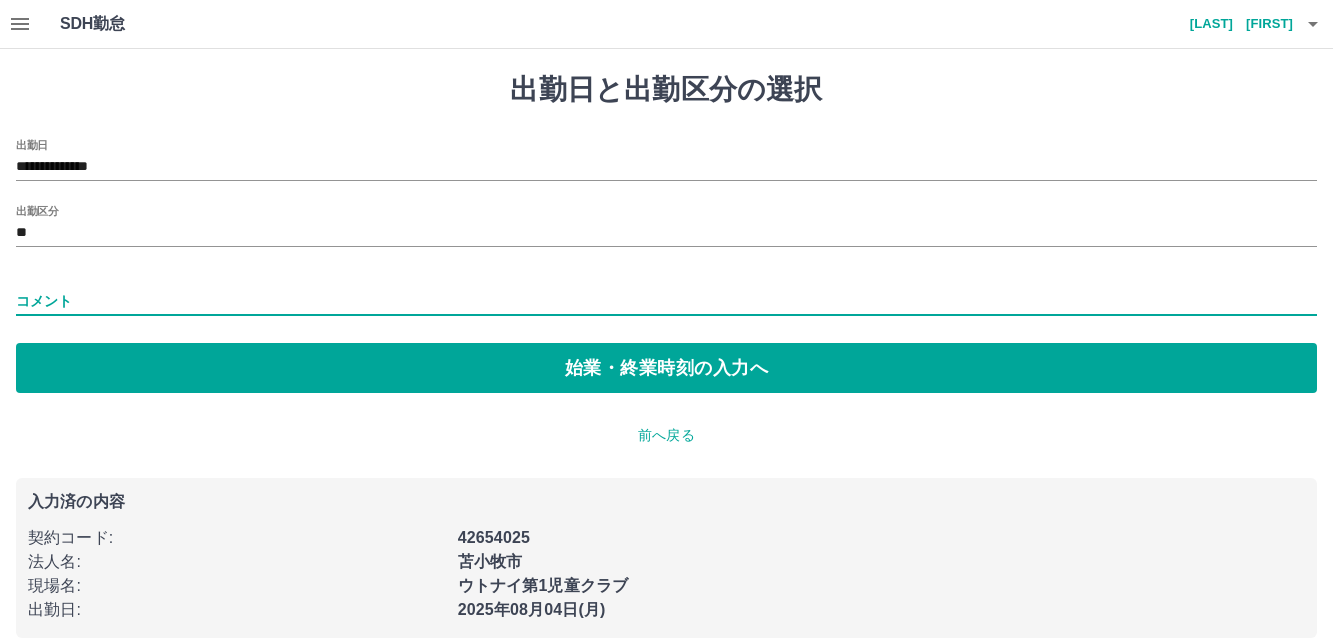 click on "コメント" at bounding box center (666, 301) 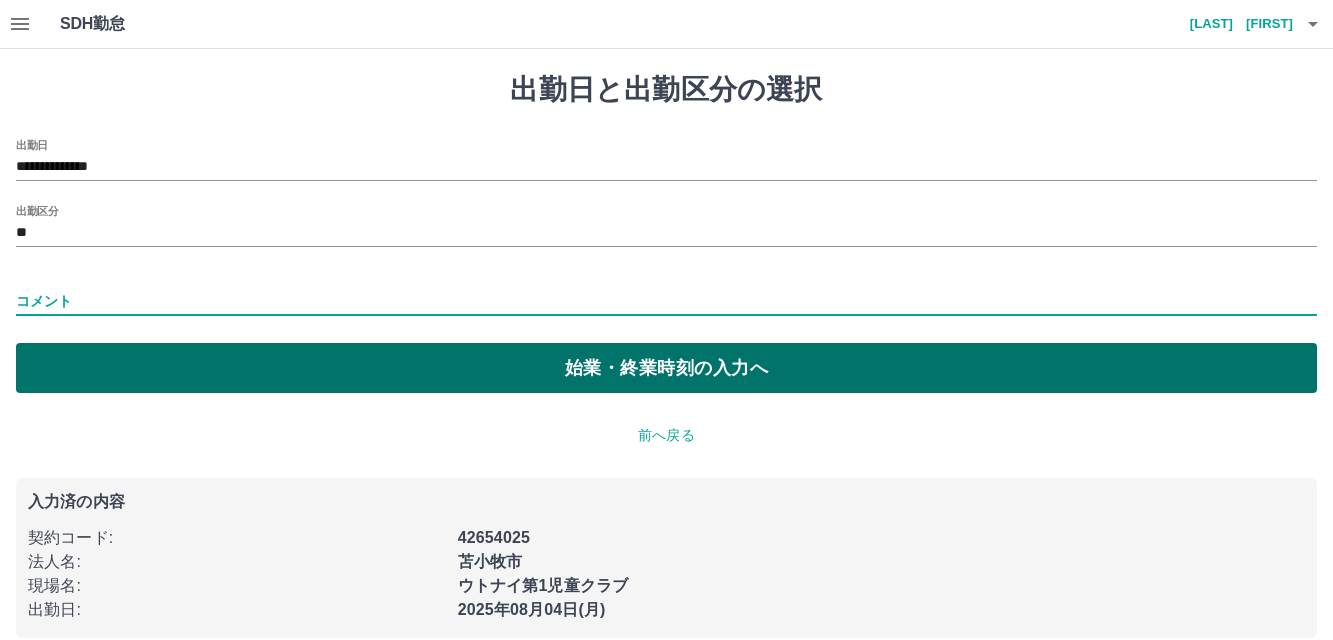 type on "****" 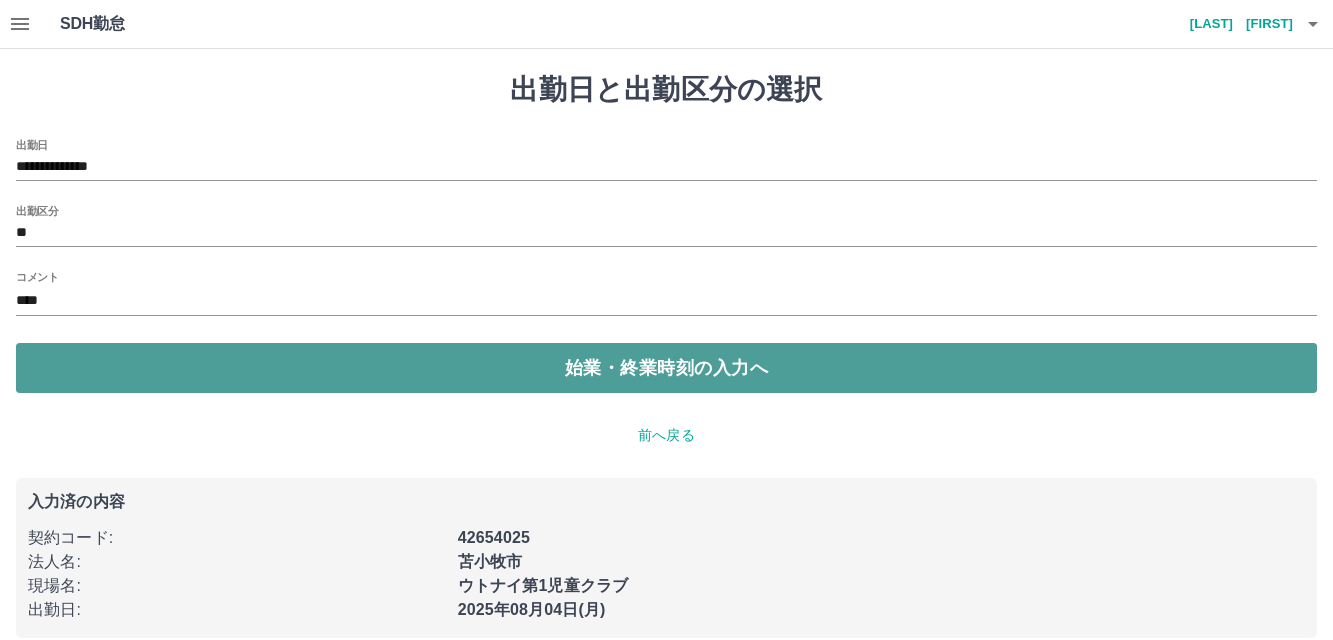 click on "始業・終業時刻の入力へ" at bounding box center [666, 368] 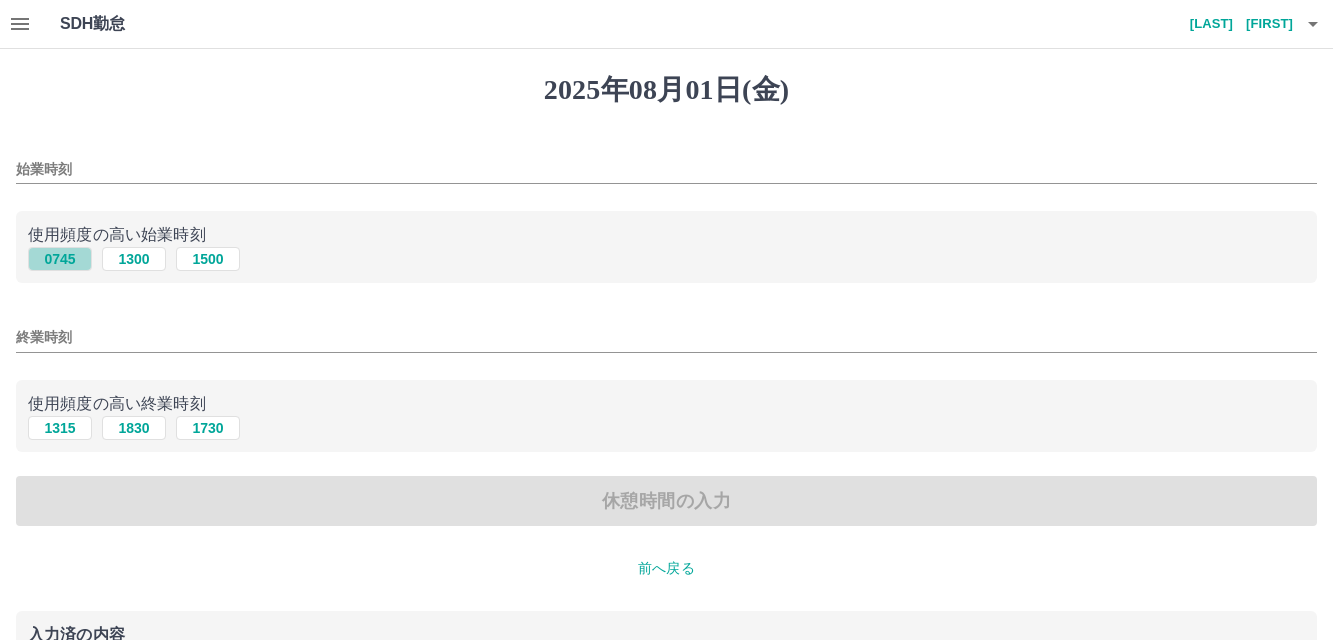 click on "0745" at bounding box center (60, 259) 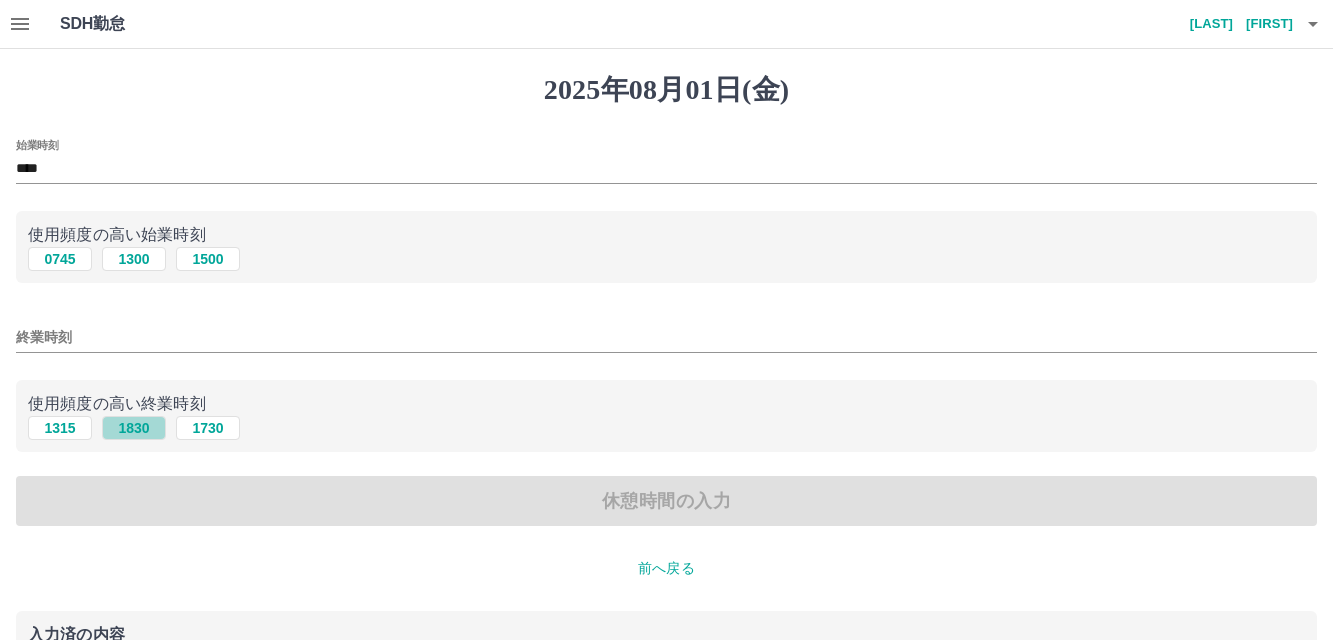 click on "1830" at bounding box center (134, 428) 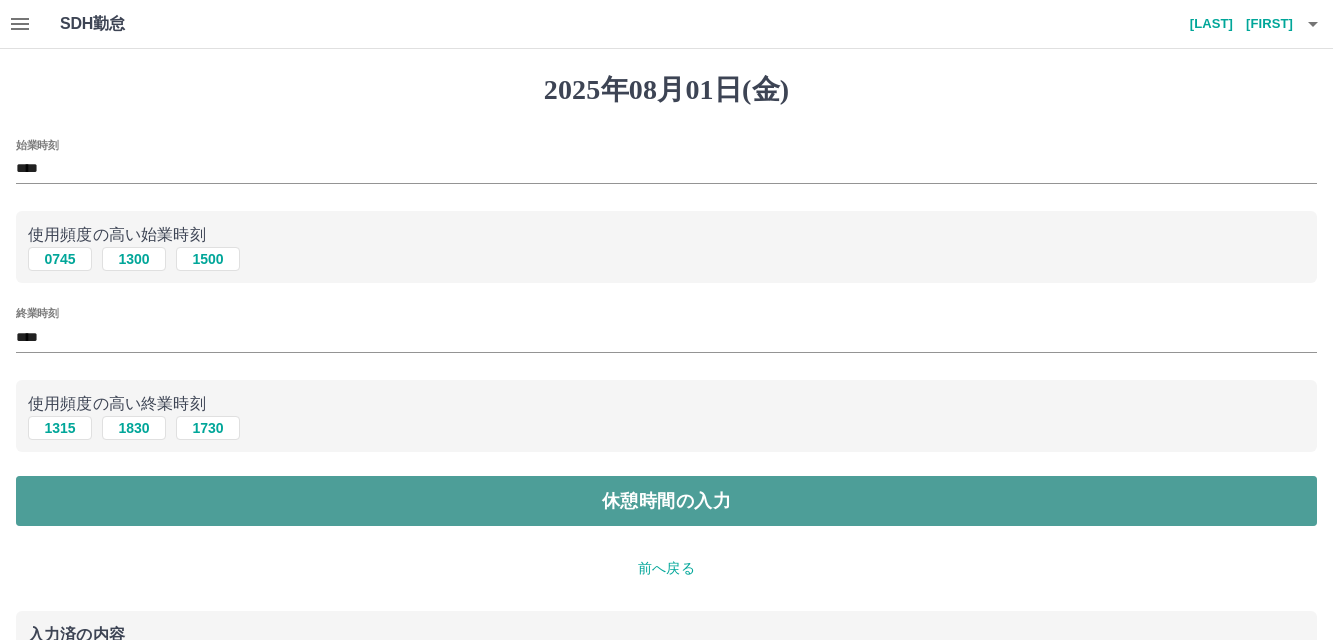 click on "休憩時間の入力" at bounding box center [666, 501] 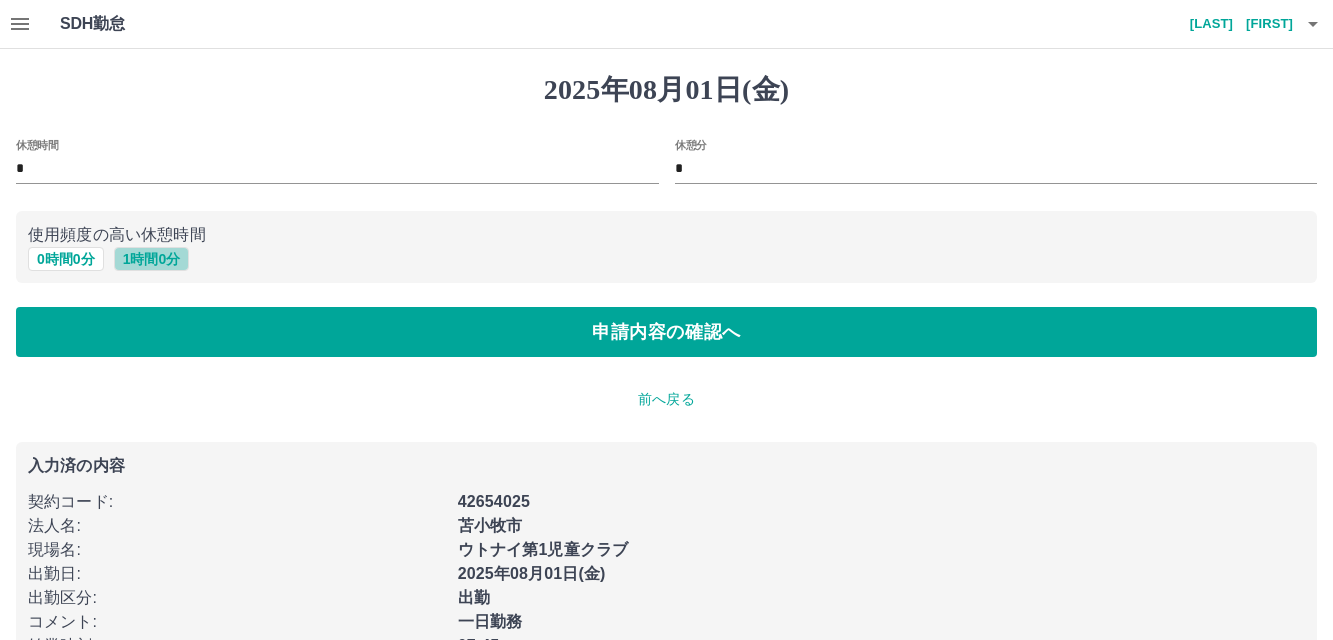 click on "1 時間 0 分" at bounding box center [152, 259] 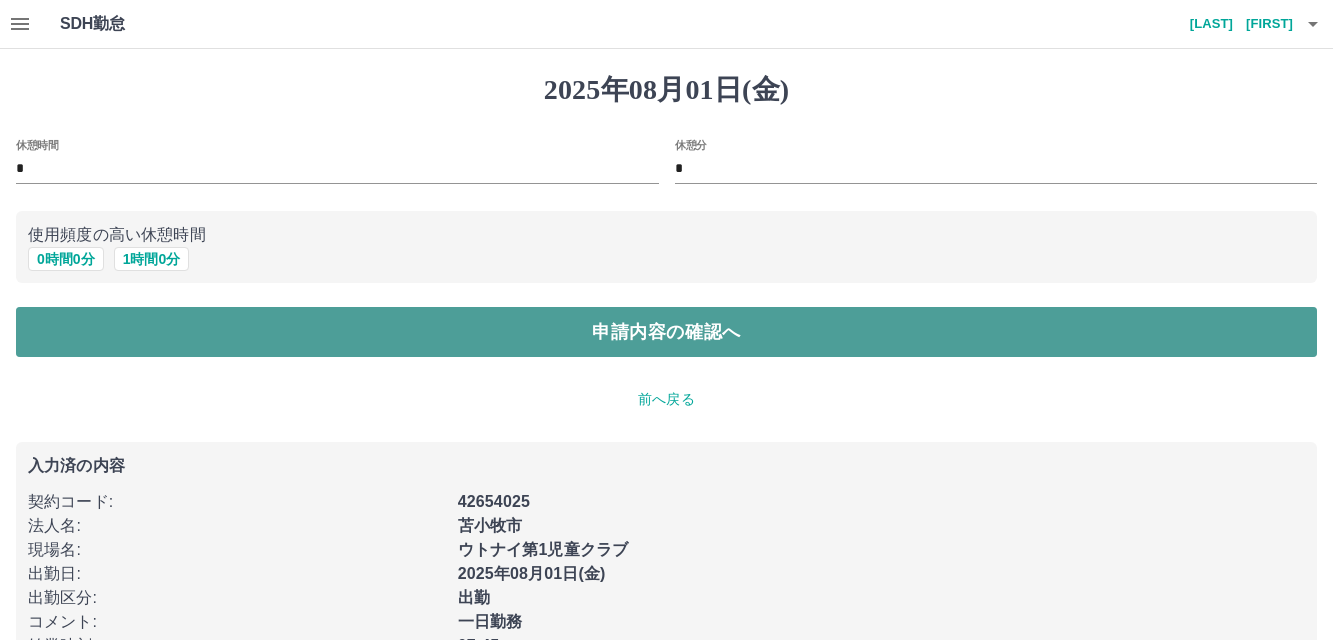 click on "申請内容の確認へ" at bounding box center (666, 332) 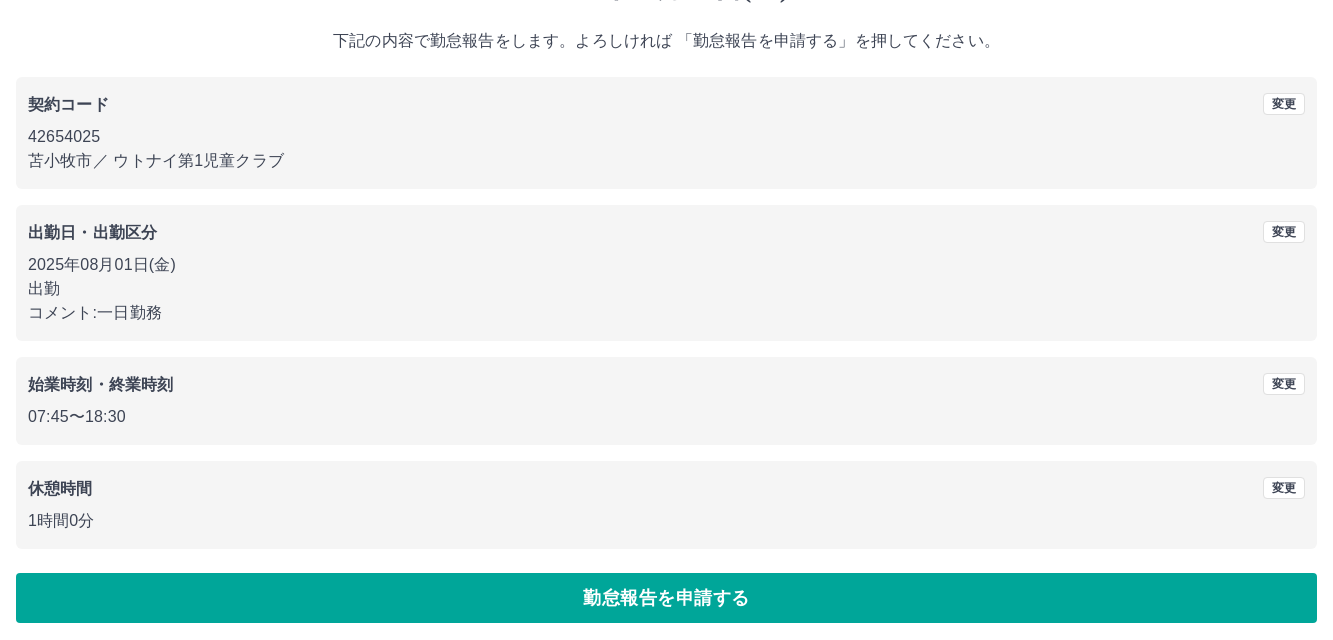 scroll, scrollTop: 109, scrollLeft: 0, axis: vertical 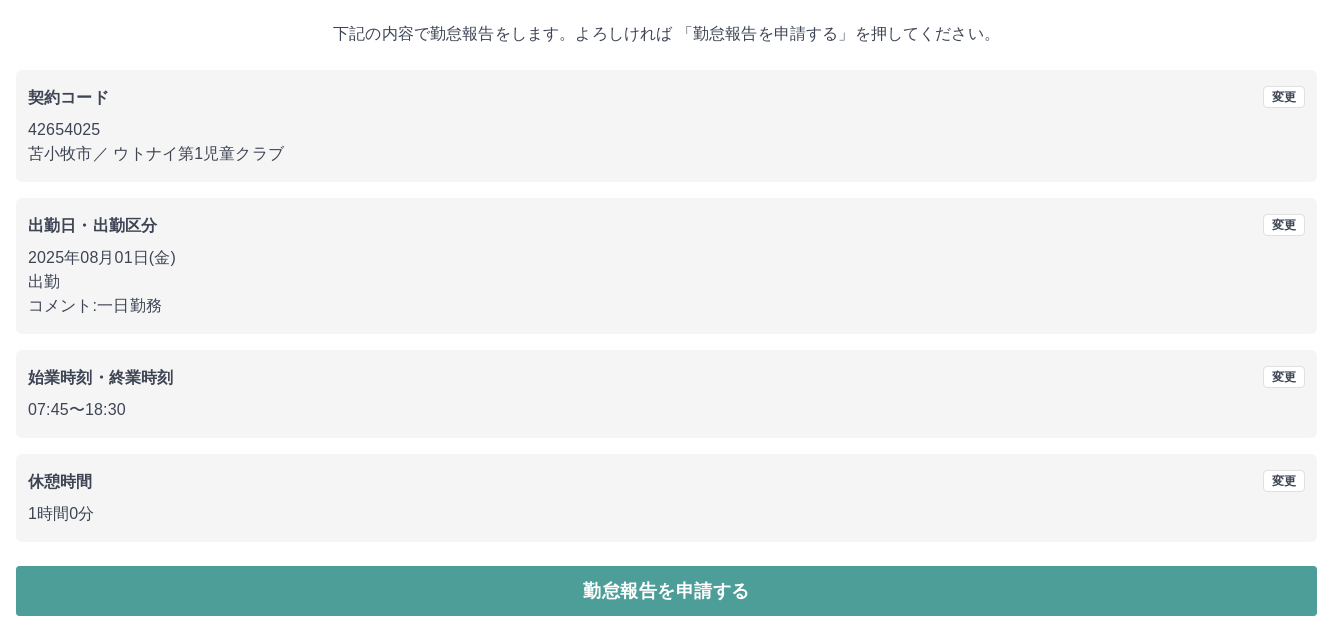 click on "勤怠報告を申請する" at bounding box center [666, 591] 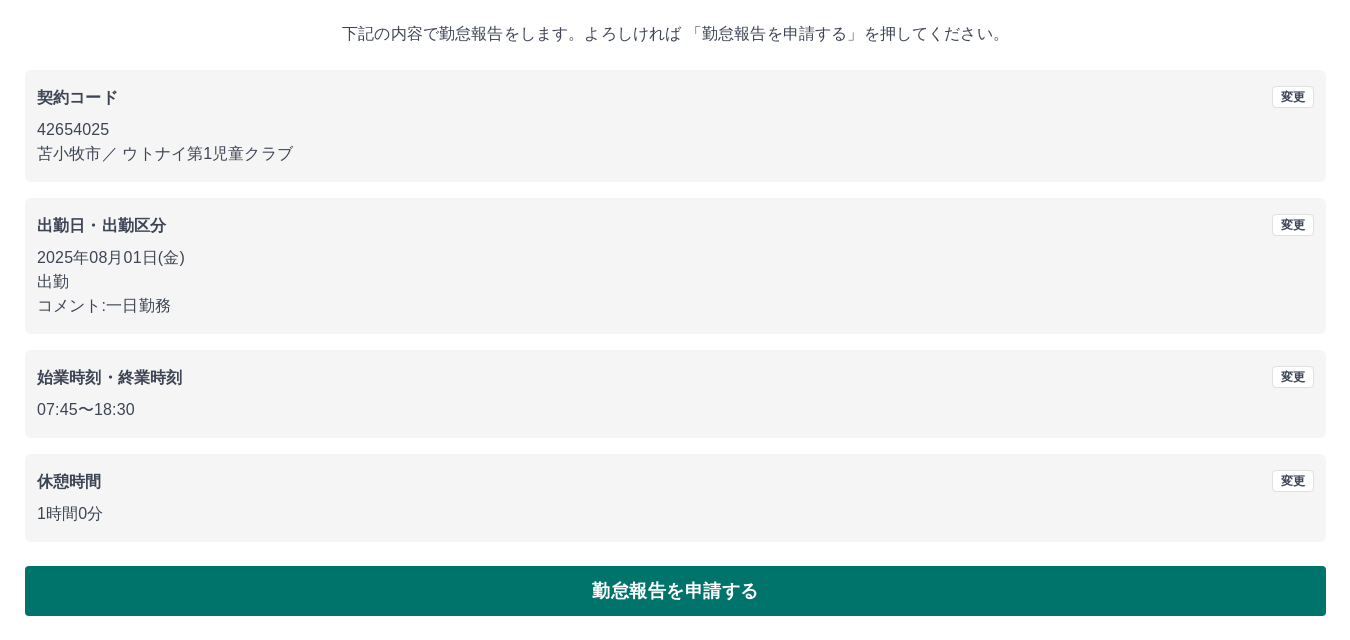scroll, scrollTop: 0, scrollLeft: 0, axis: both 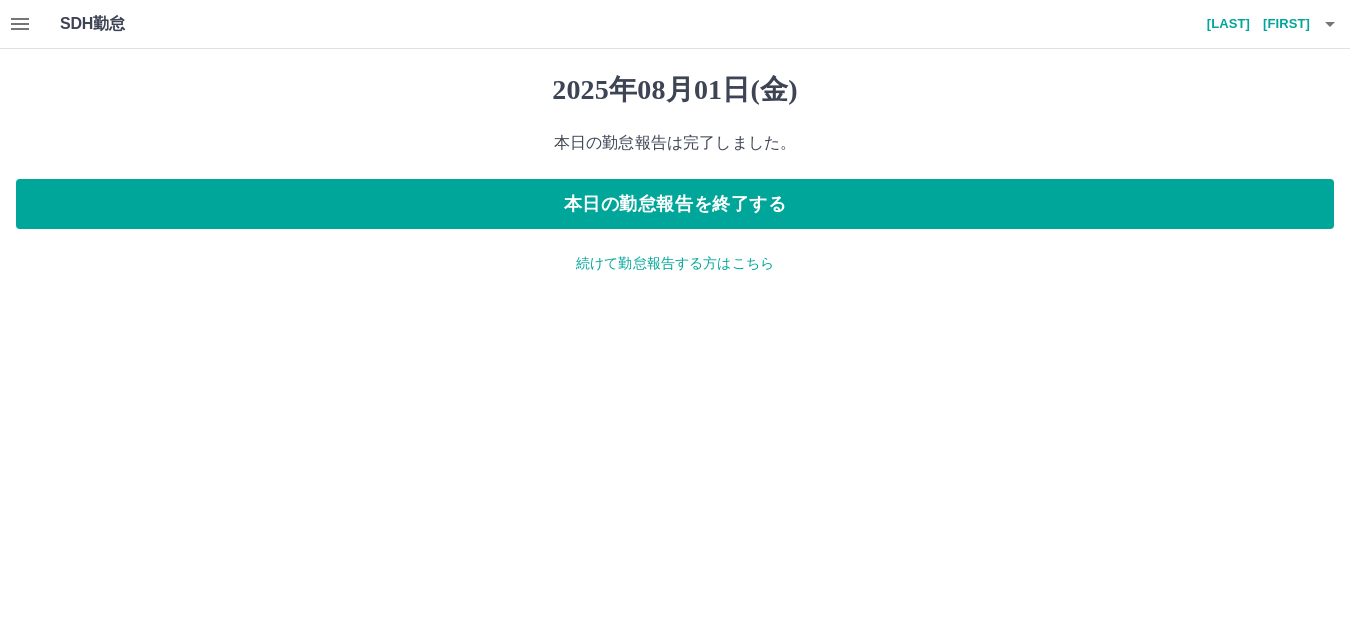 click on "[LAST]　[FIRST]" at bounding box center [1250, 24] 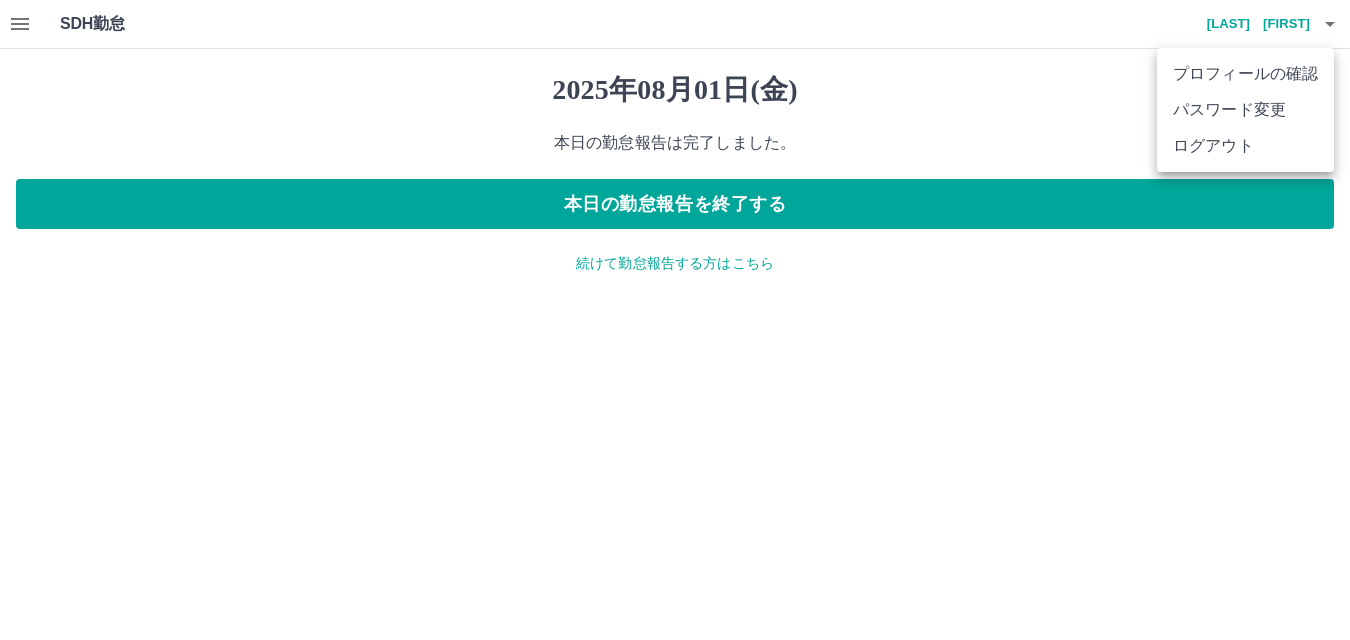 click on "ログアウト" at bounding box center [1245, 146] 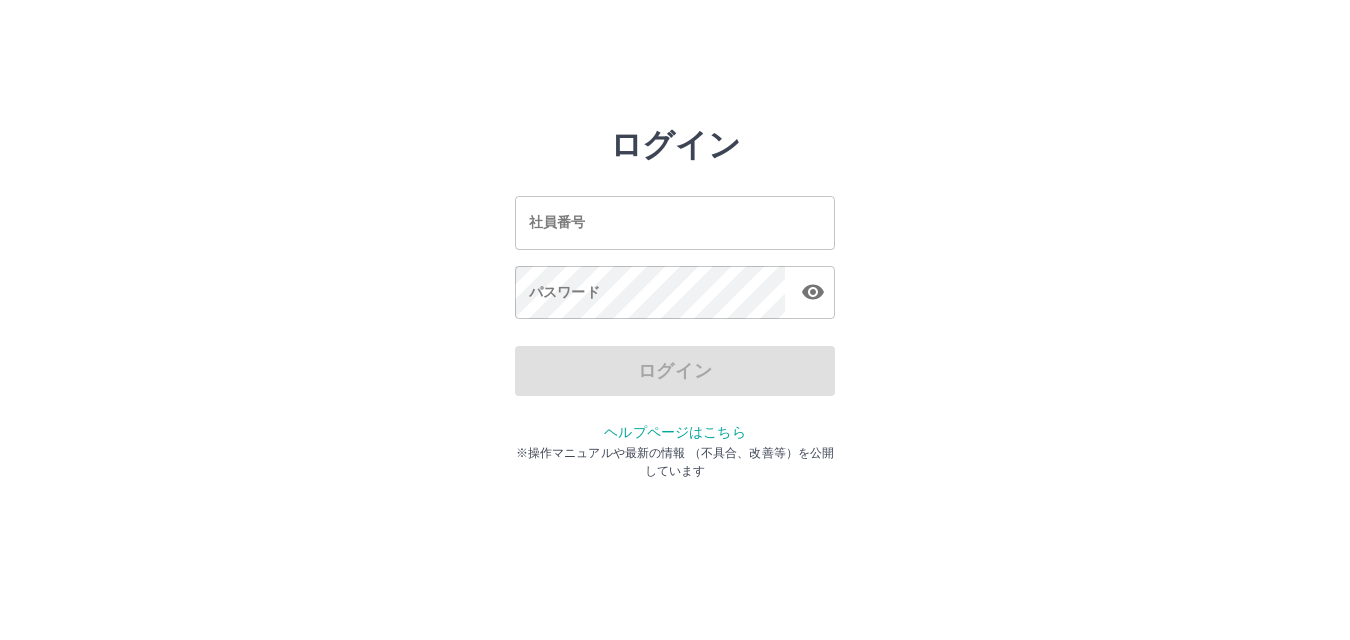 scroll, scrollTop: 0, scrollLeft: 0, axis: both 